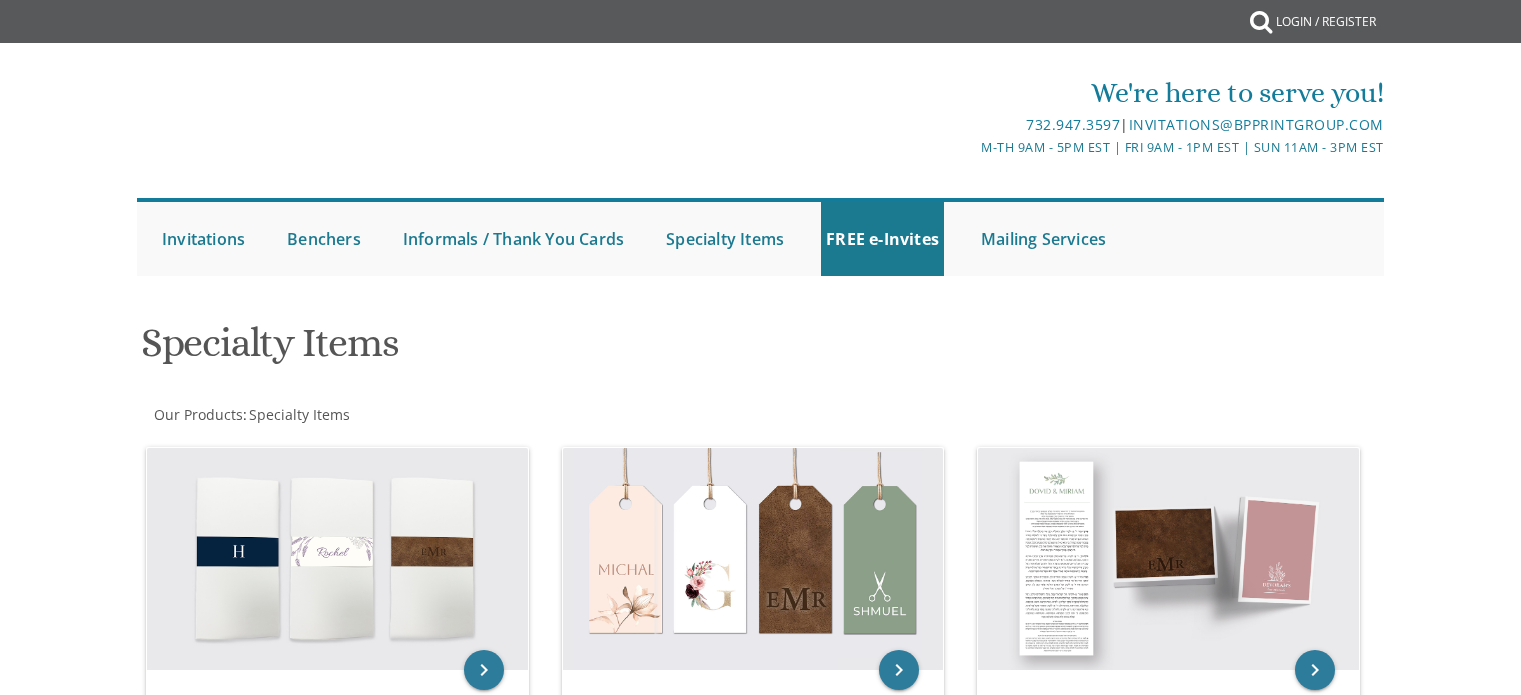 scroll, scrollTop: 0, scrollLeft: 0, axis: both 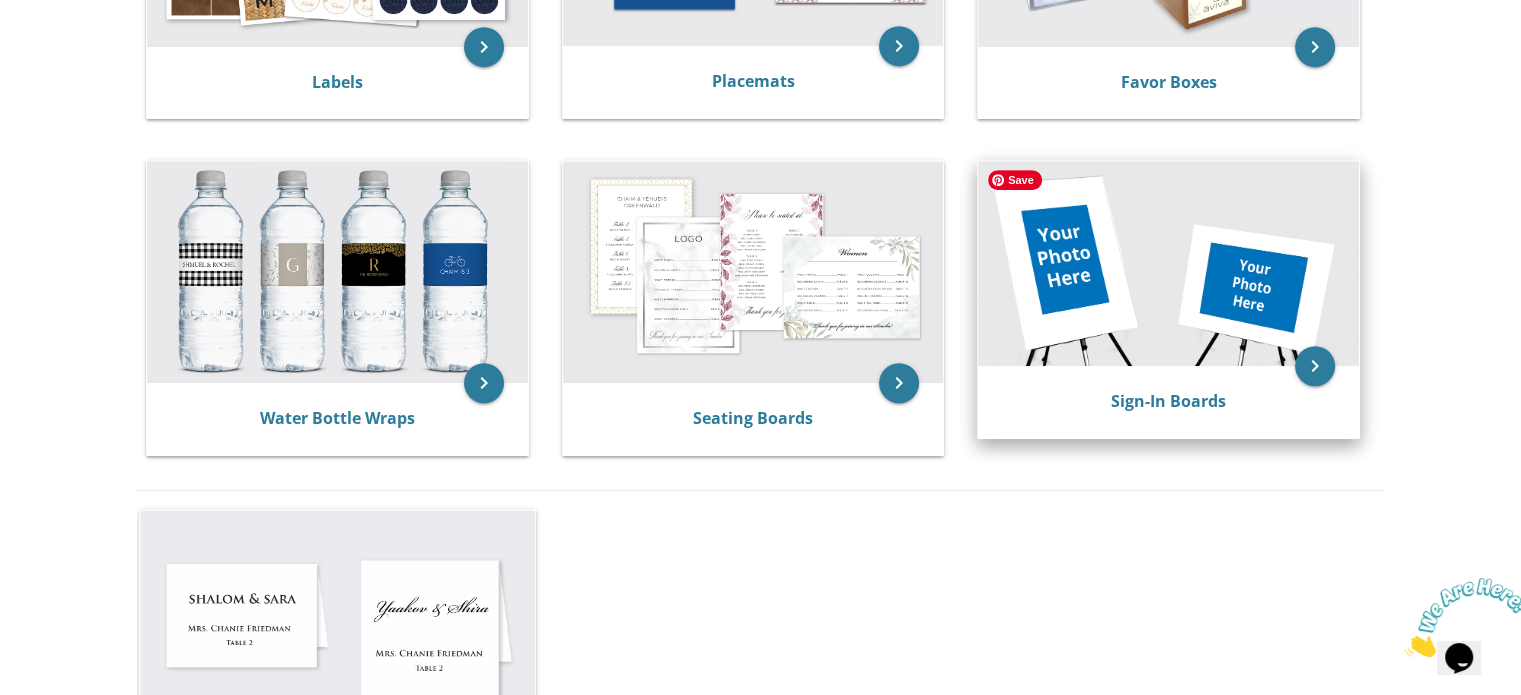 click at bounding box center (1168, 263) 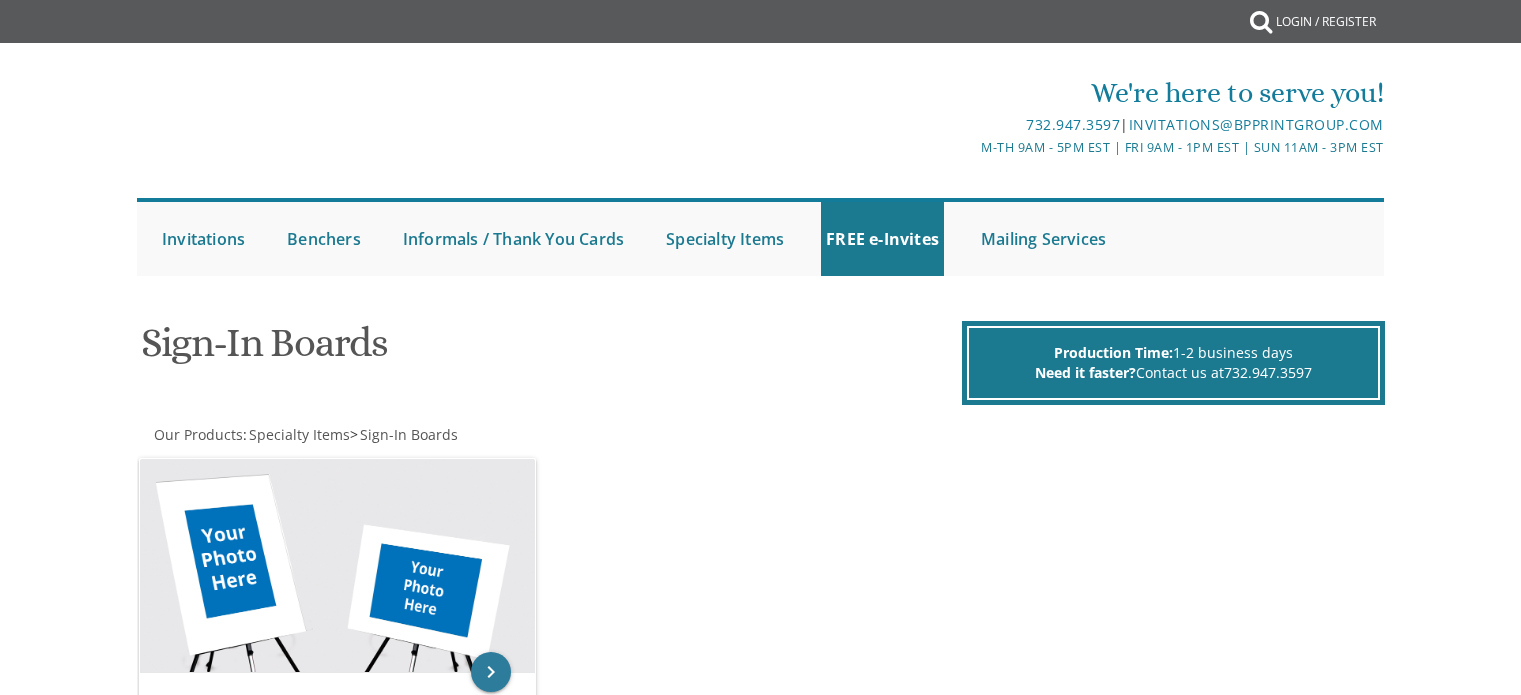 scroll, scrollTop: 0, scrollLeft: 0, axis: both 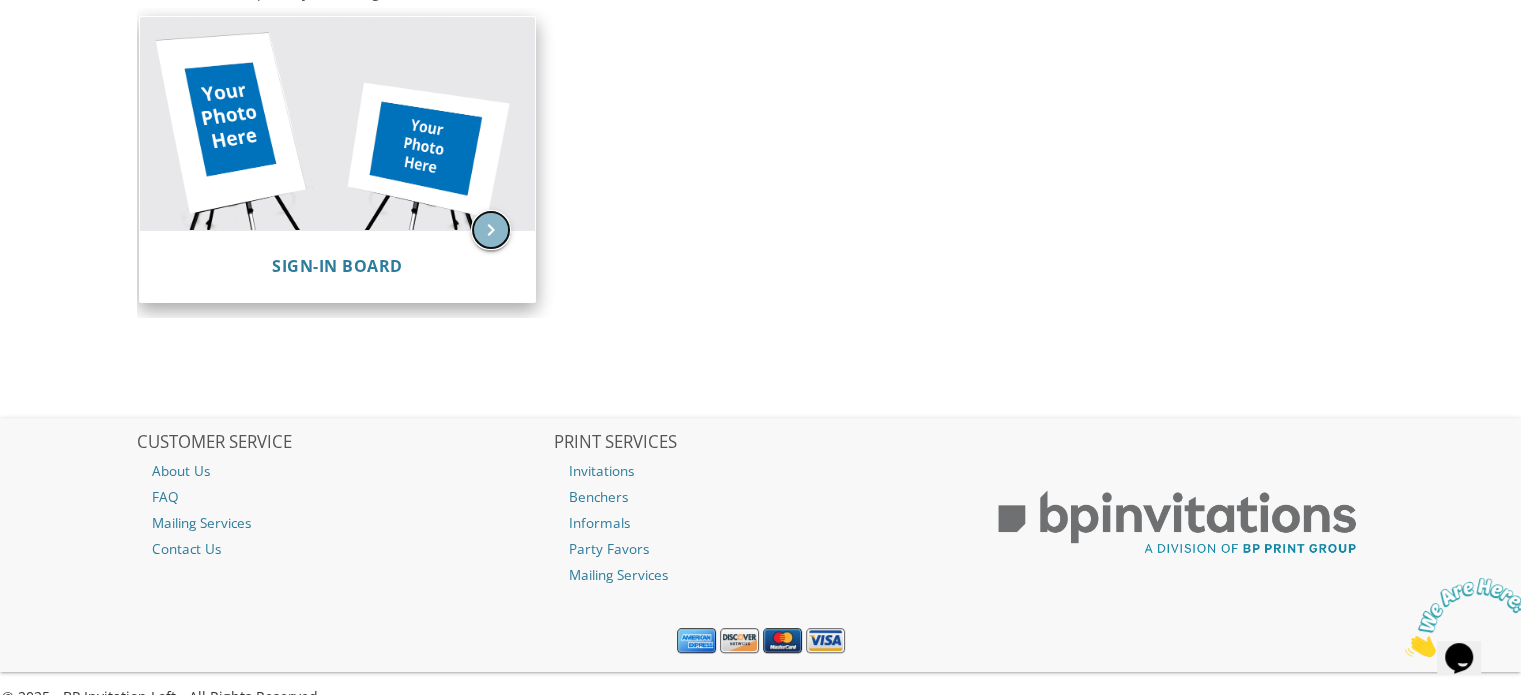 click on "keyboard_arrow_right" at bounding box center (491, 230) 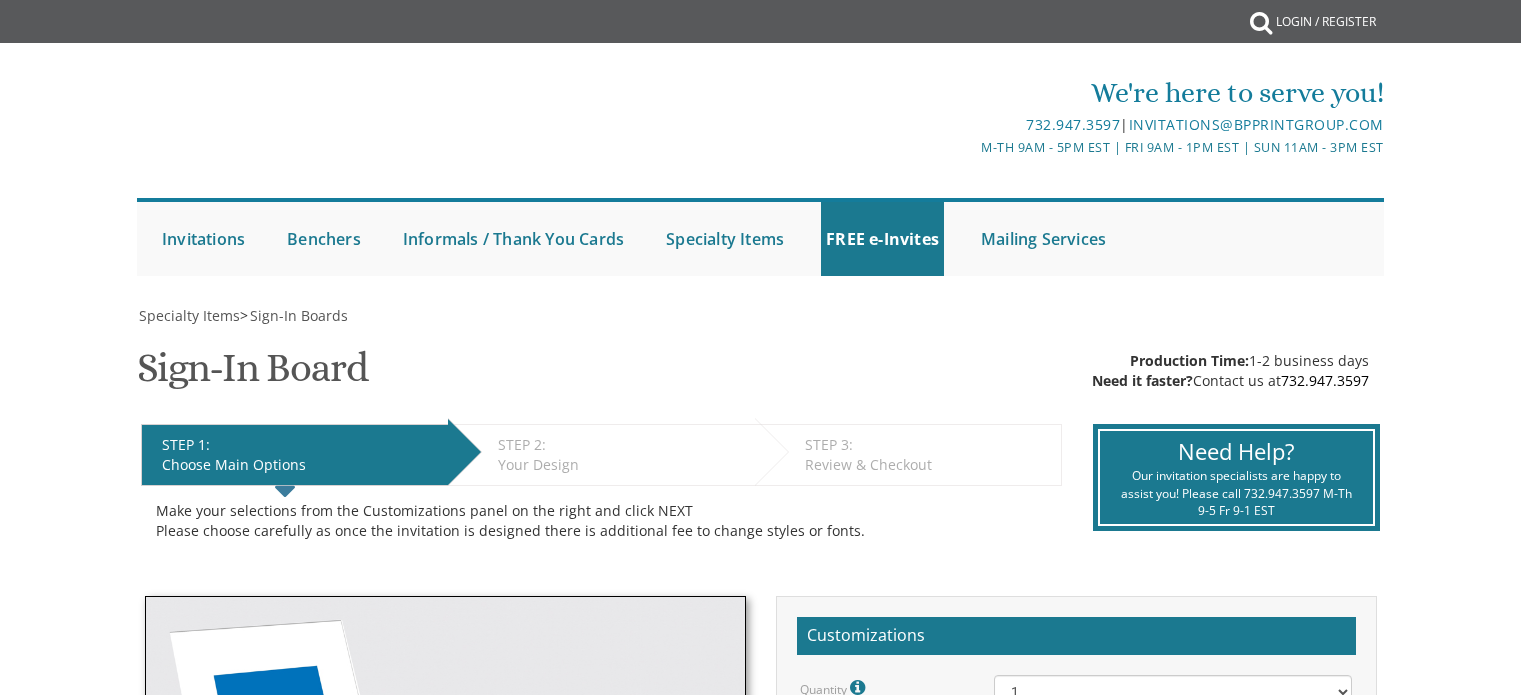 scroll, scrollTop: 0, scrollLeft: 0, axis: both 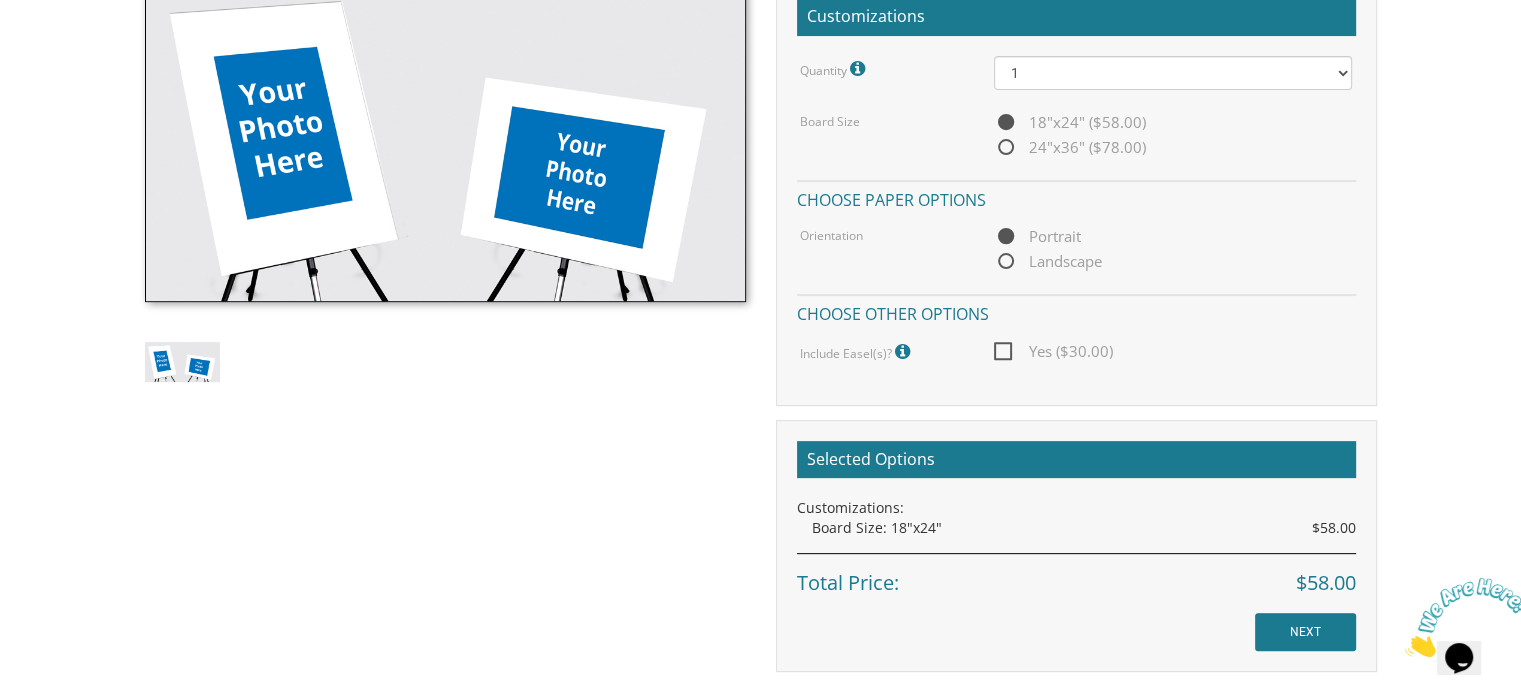 click on "24"x36" ($78.00)" at bounding box center [1070, 147] 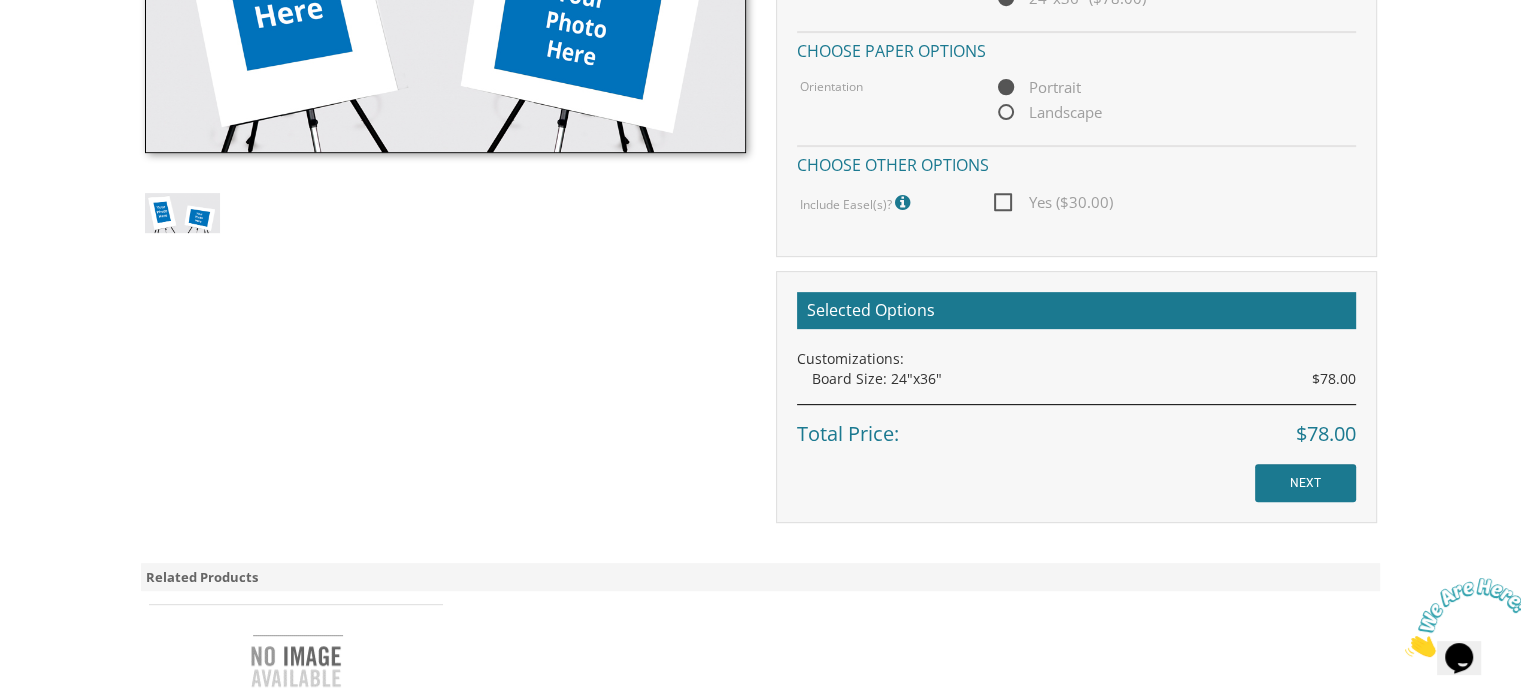 scroll, scrollTop: 769, scrollLeft: 0, axis: vertical 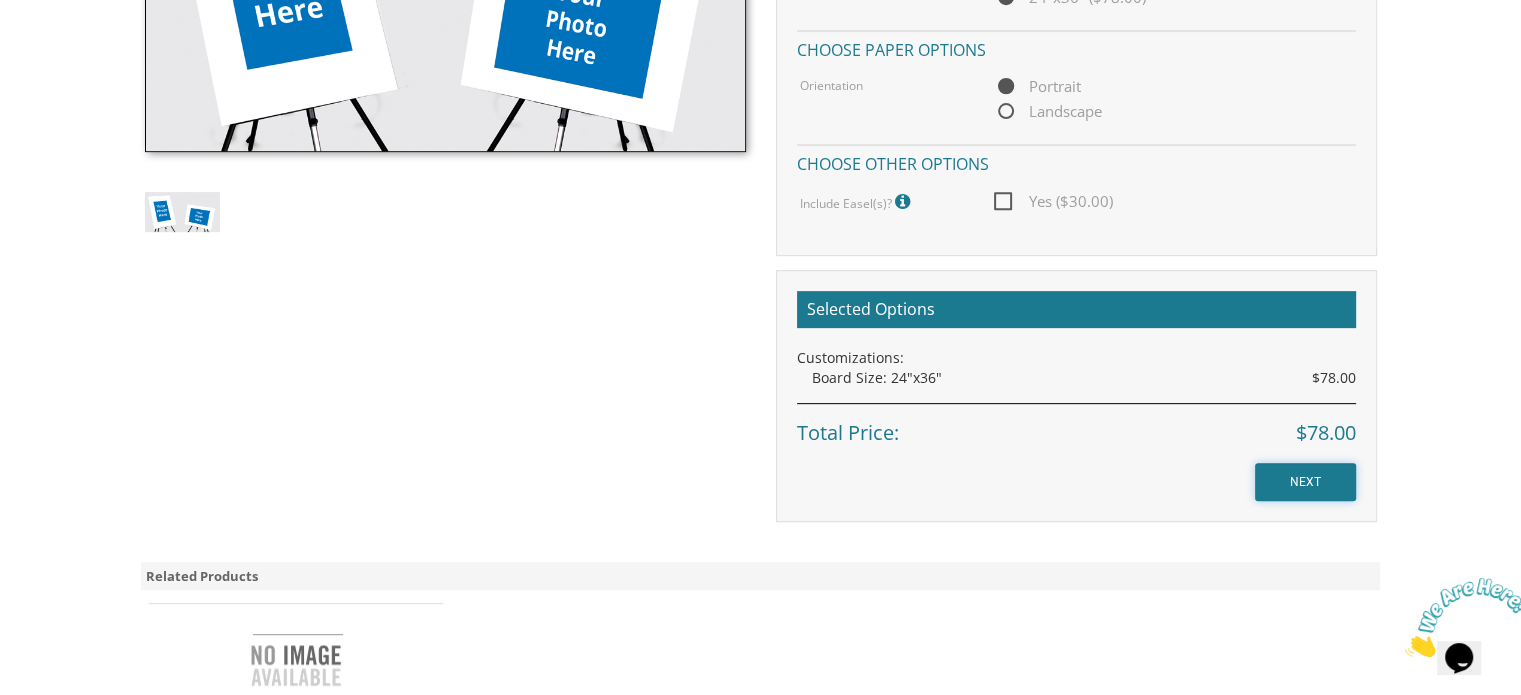 click on "NEXT" at bounding box center [1305, 482] 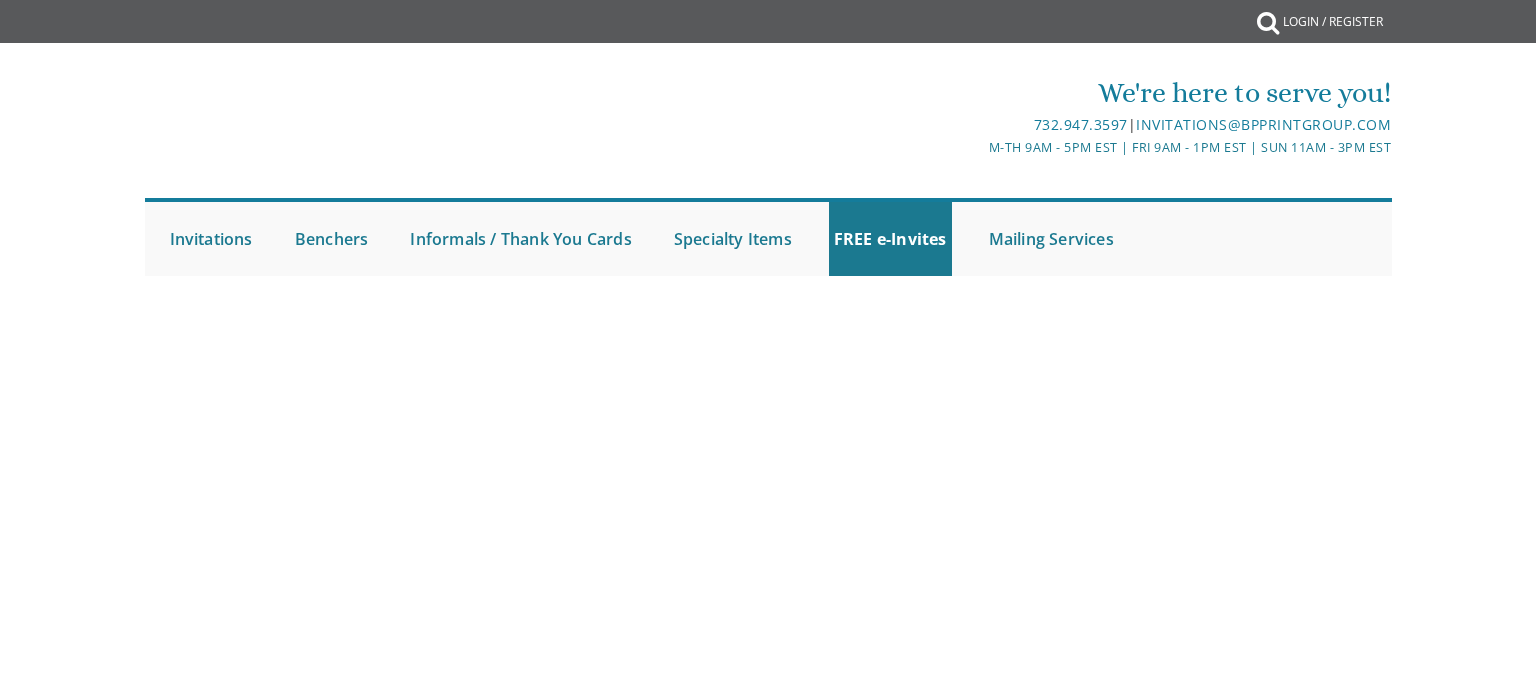 scroll, scrollTop: 0, scrollLeft: 0, axis: both 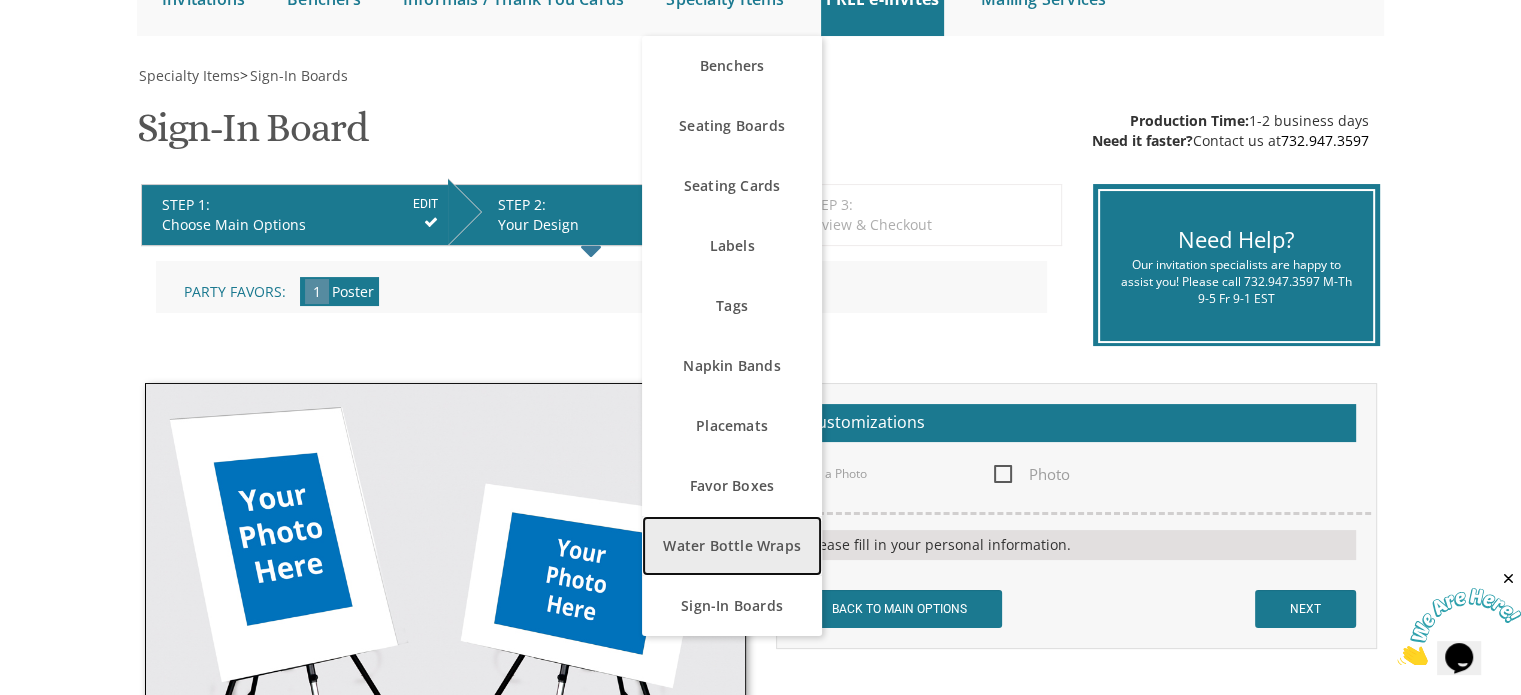 click on "Water Bottle Wraps" at bounding box center (732, 546) 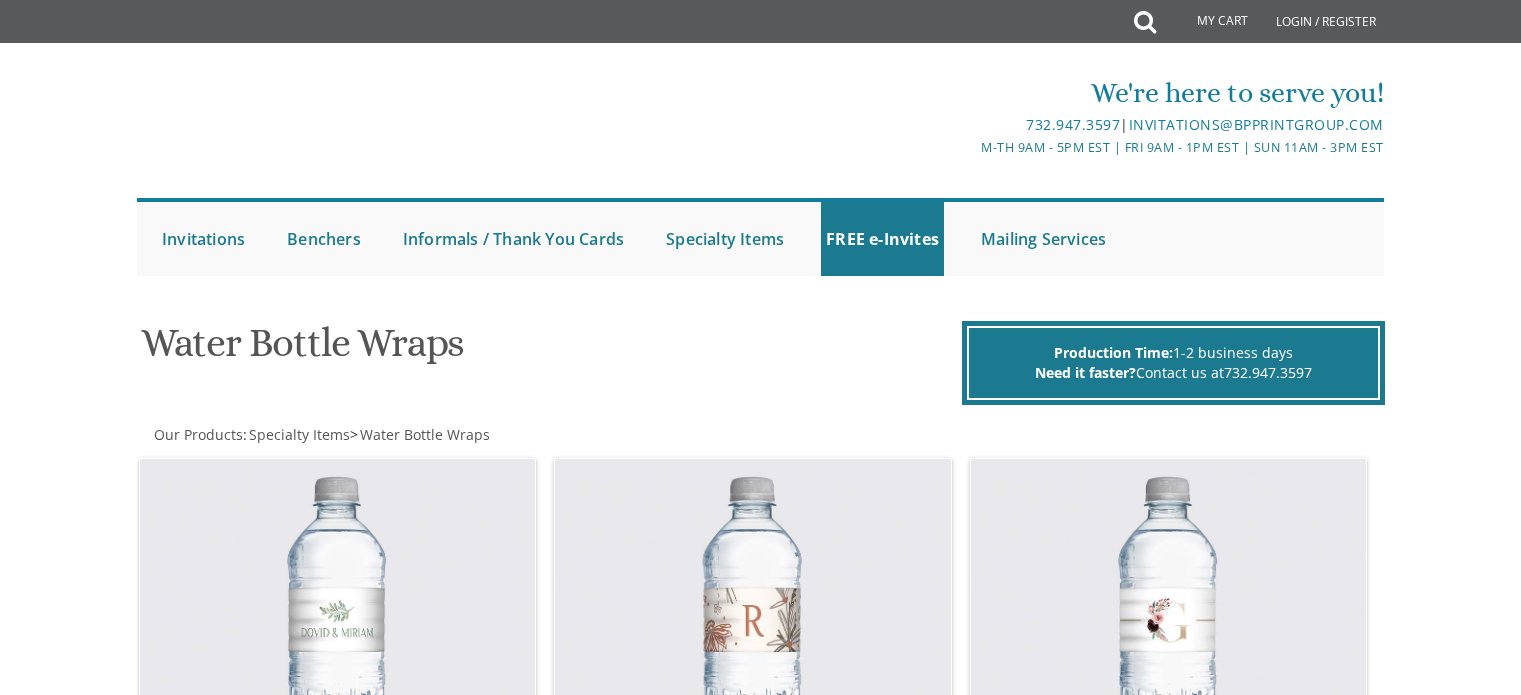 scroll, scrollTop: 0, scrollLeft: 0, axis: both 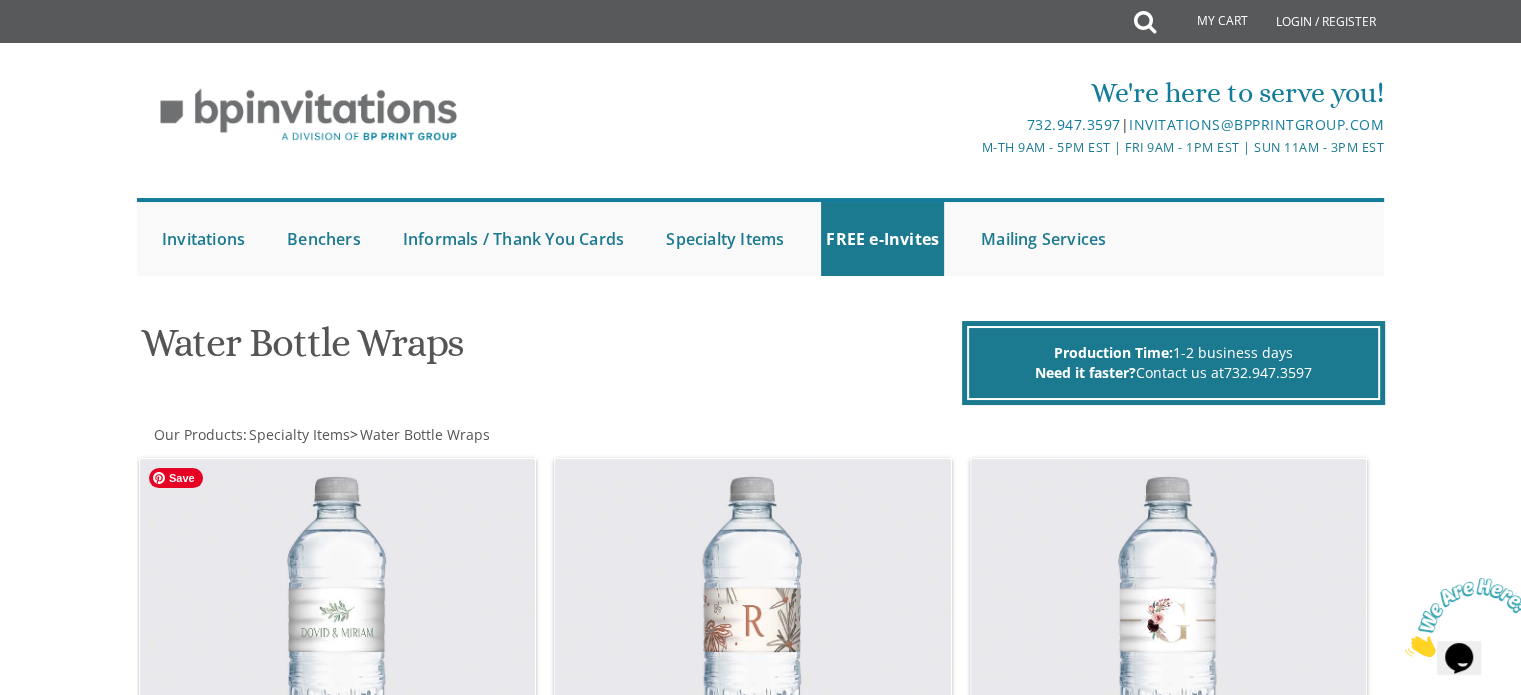 click at bounding box center (338, 628) 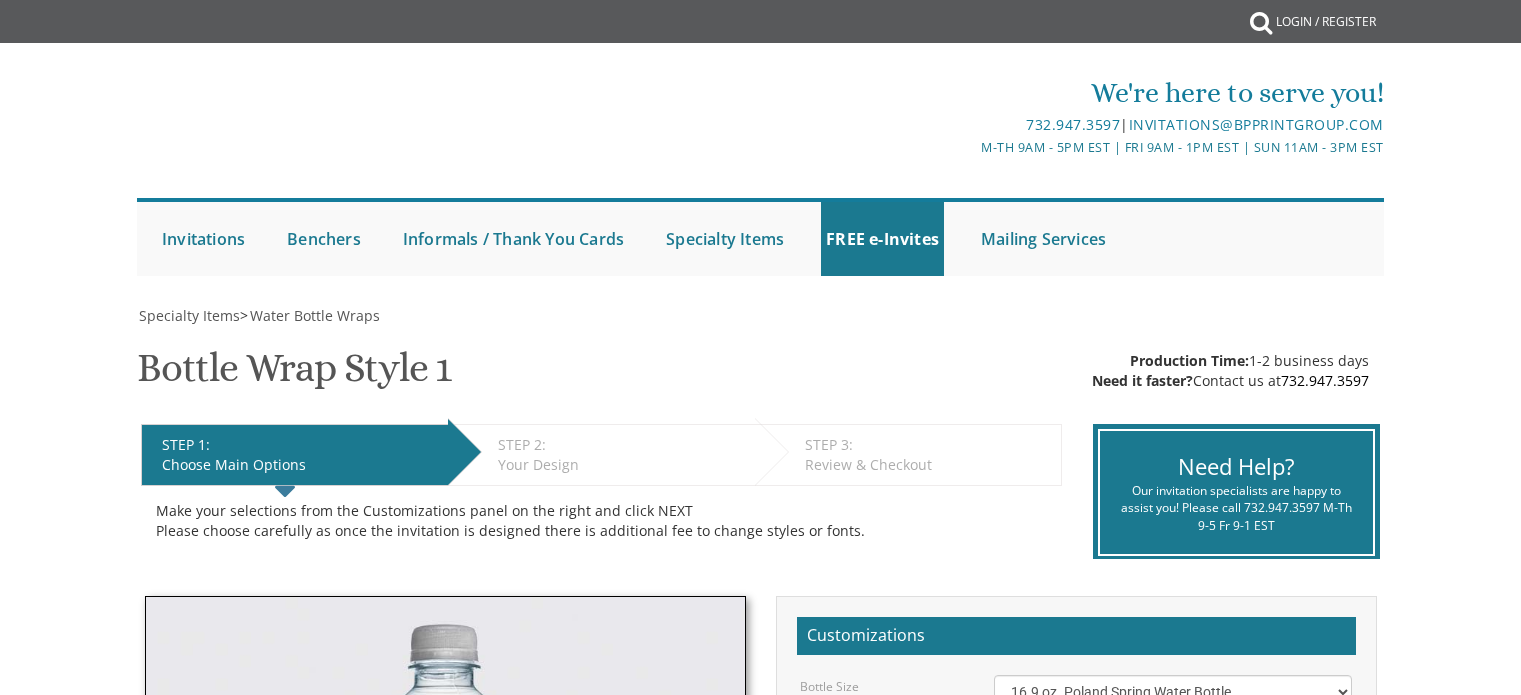scroll, scrollTop: 0, scrollLeft: 0, axis: both 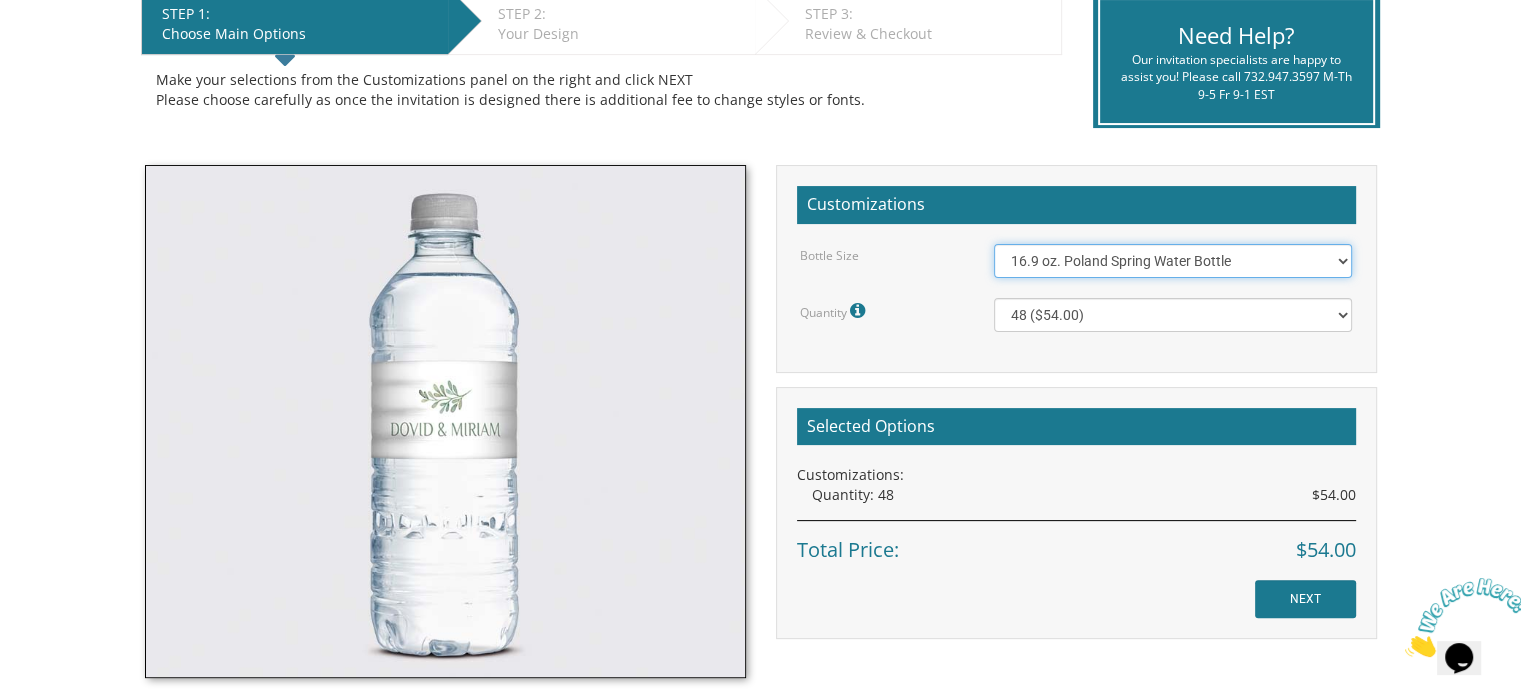 click on "16.9 oz. Poland Spring Water Bottle 13.5 oz. Fred Water Bottle" at bounding box center (1173, 261) 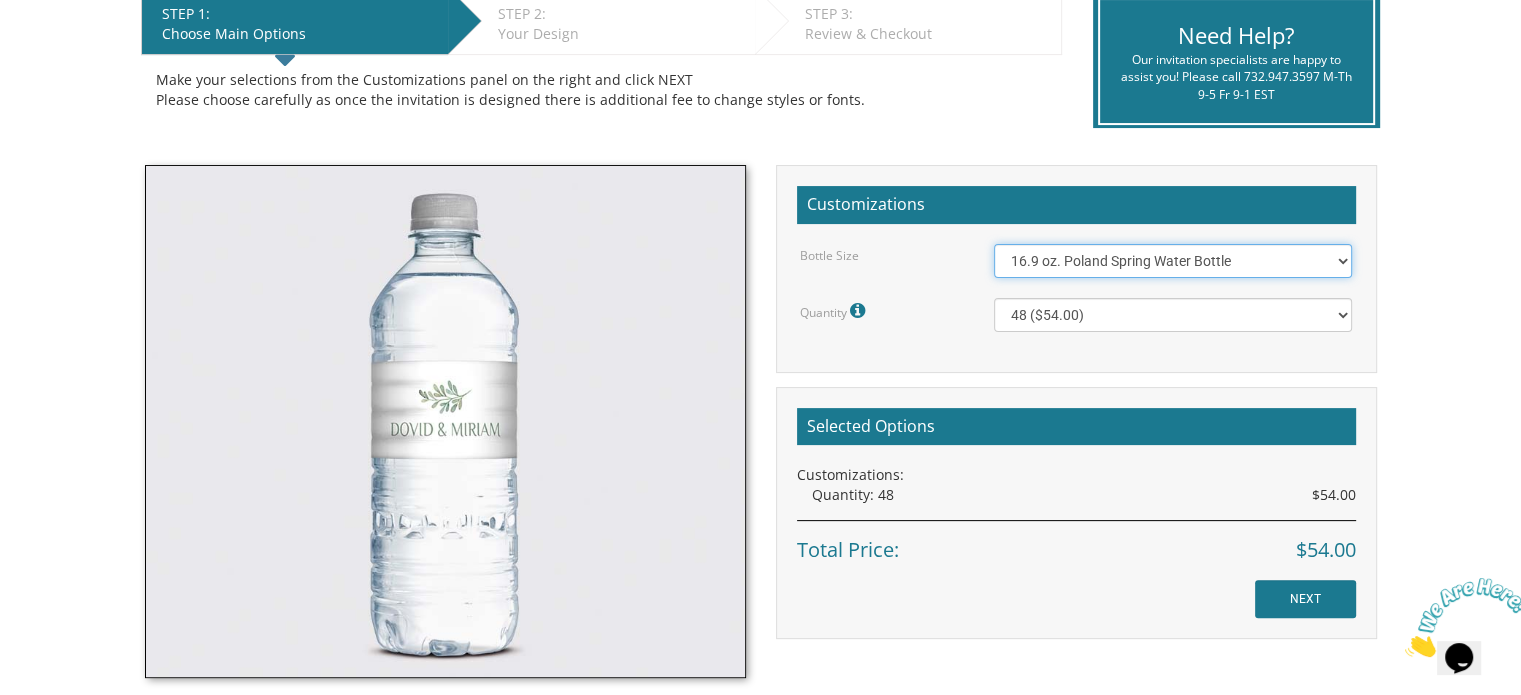 click on "16.9 oz. Poland Spring Water Bottle 13.5 oz. Fred Water Bottle" at bounding box center (1173, 261) 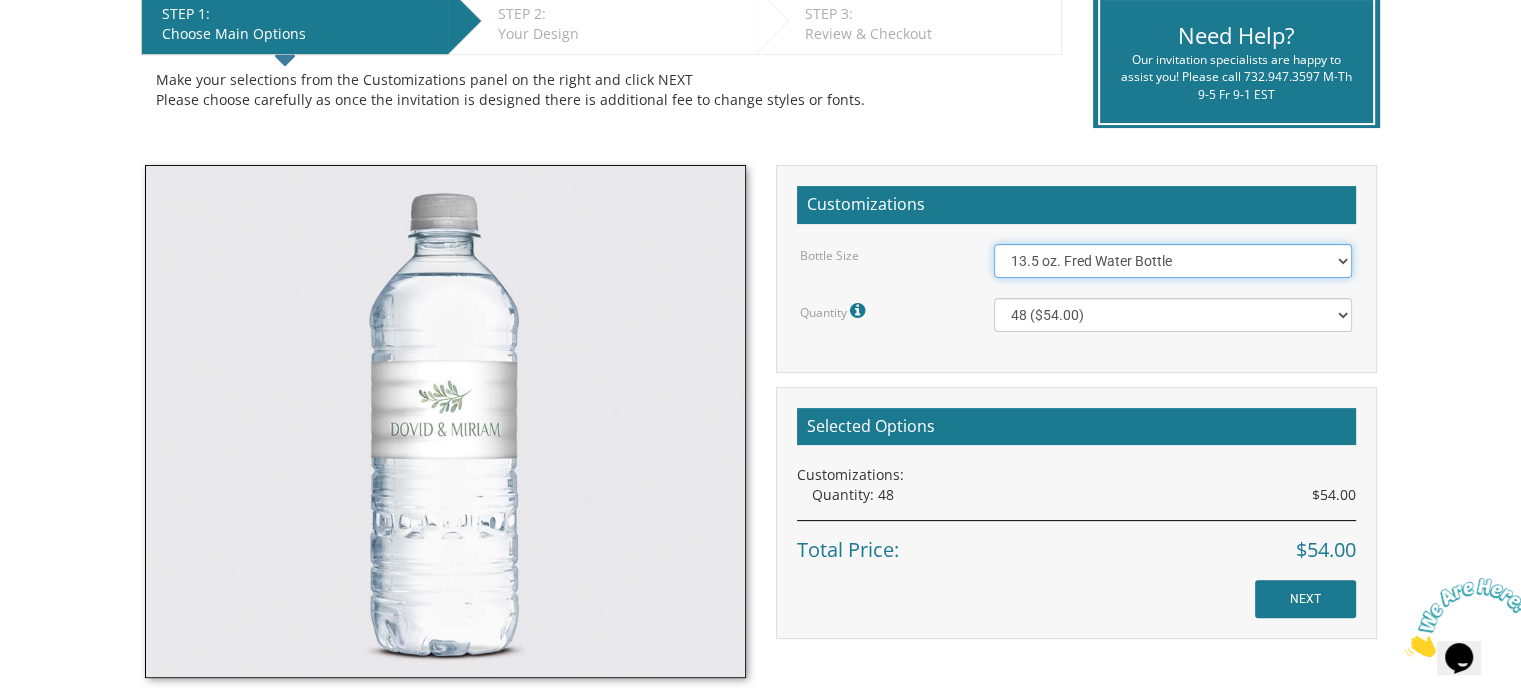 click on "16.9 oz. Poland Spring Water Bottle 13.5 oz. Fred Water Bottle" at bounding box center [1173, 261] 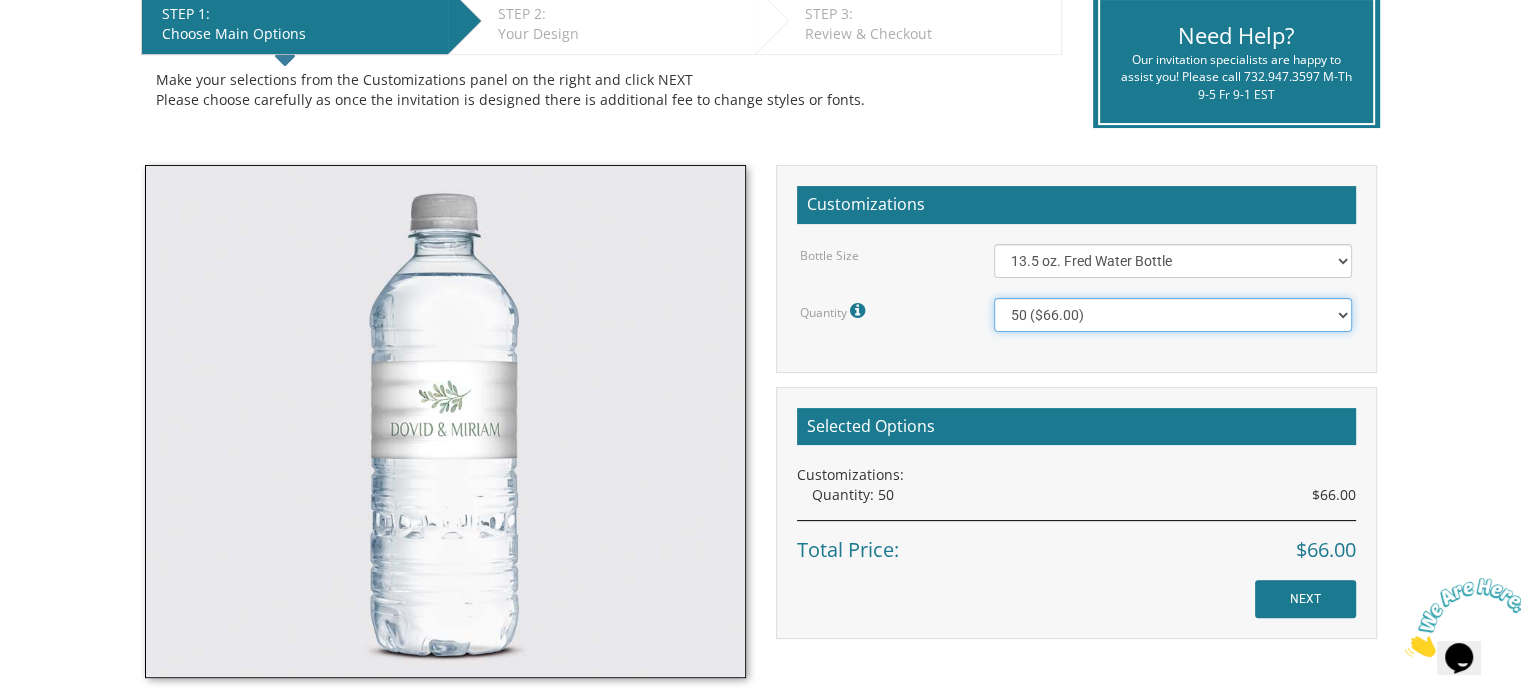 click on "50 ($66.00) 100 ($84.00) 150 ($117.00) 200 ($150.00)" at bounding box center [1173, 315] 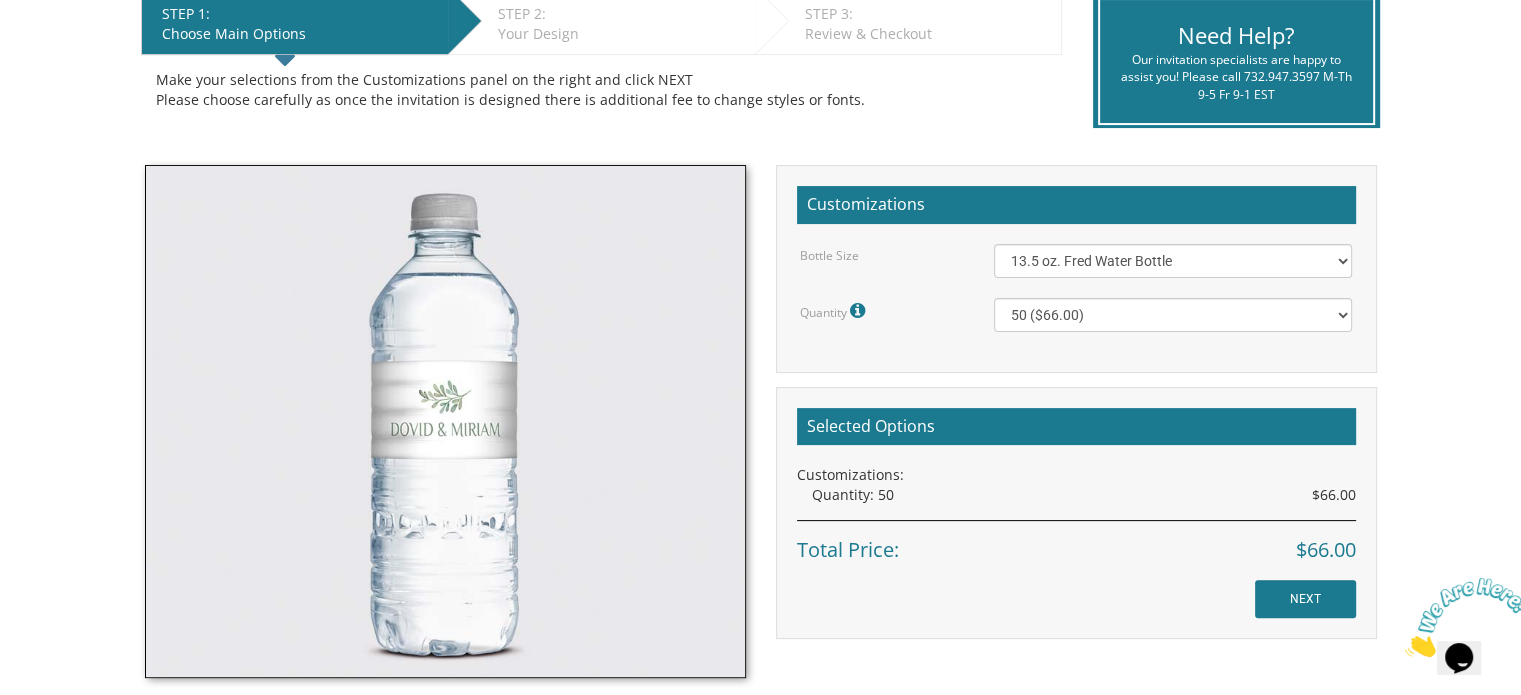click on "Bottle Size 16.9 oz. Poland Spring Water Bottle 13.5 oz. Fred Water Bottle   Quantity Please note: Quantities may be modified after order completion.
For wedding invitations  you will also have the option to split total quantity between 2 shipping addresses at checkout. 50 ($66.00) 100 ($84.00) 150 ($117.00) 200 ($150.00)" at bounding box center [1076, 288] 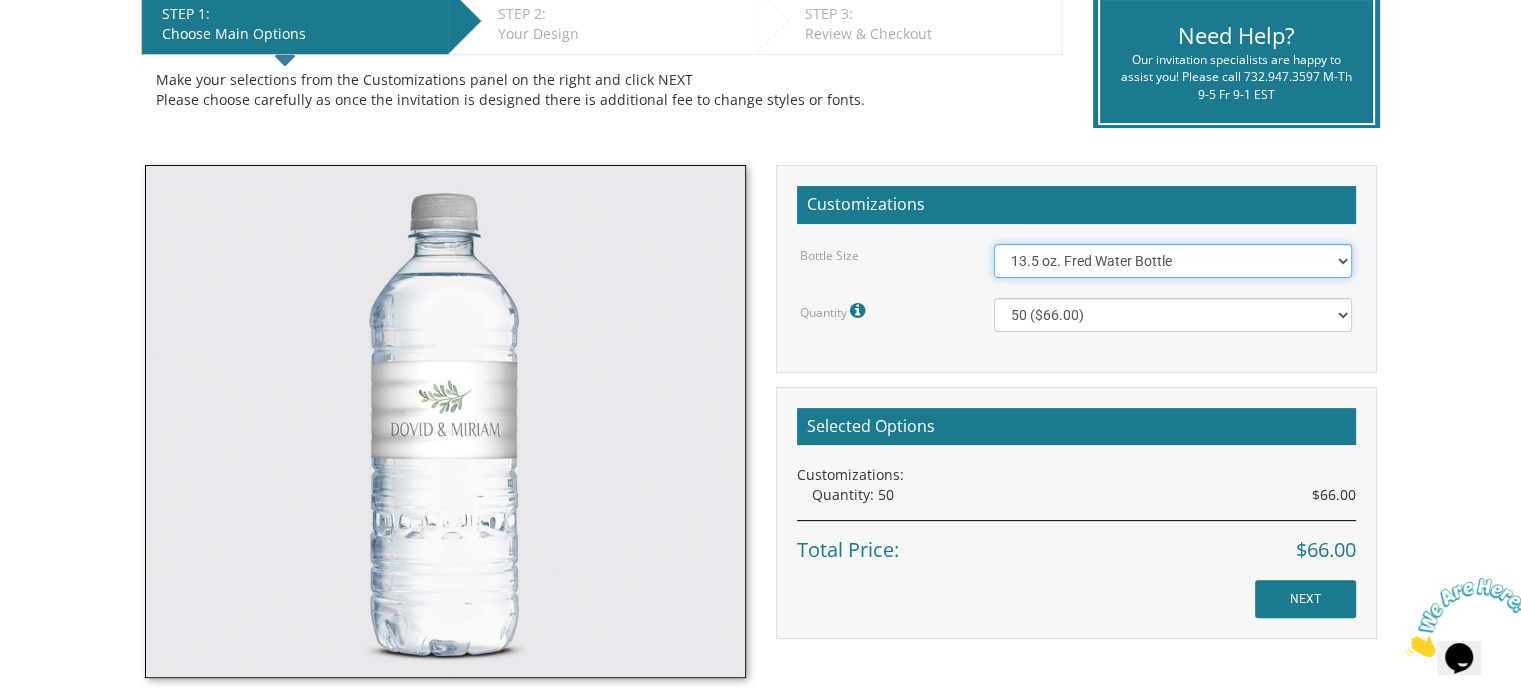 click on "16.9 oz. Poland Spring Water Bottle 13.5 oz. Fred Water Bottle" at bounding box center [1173, 261] 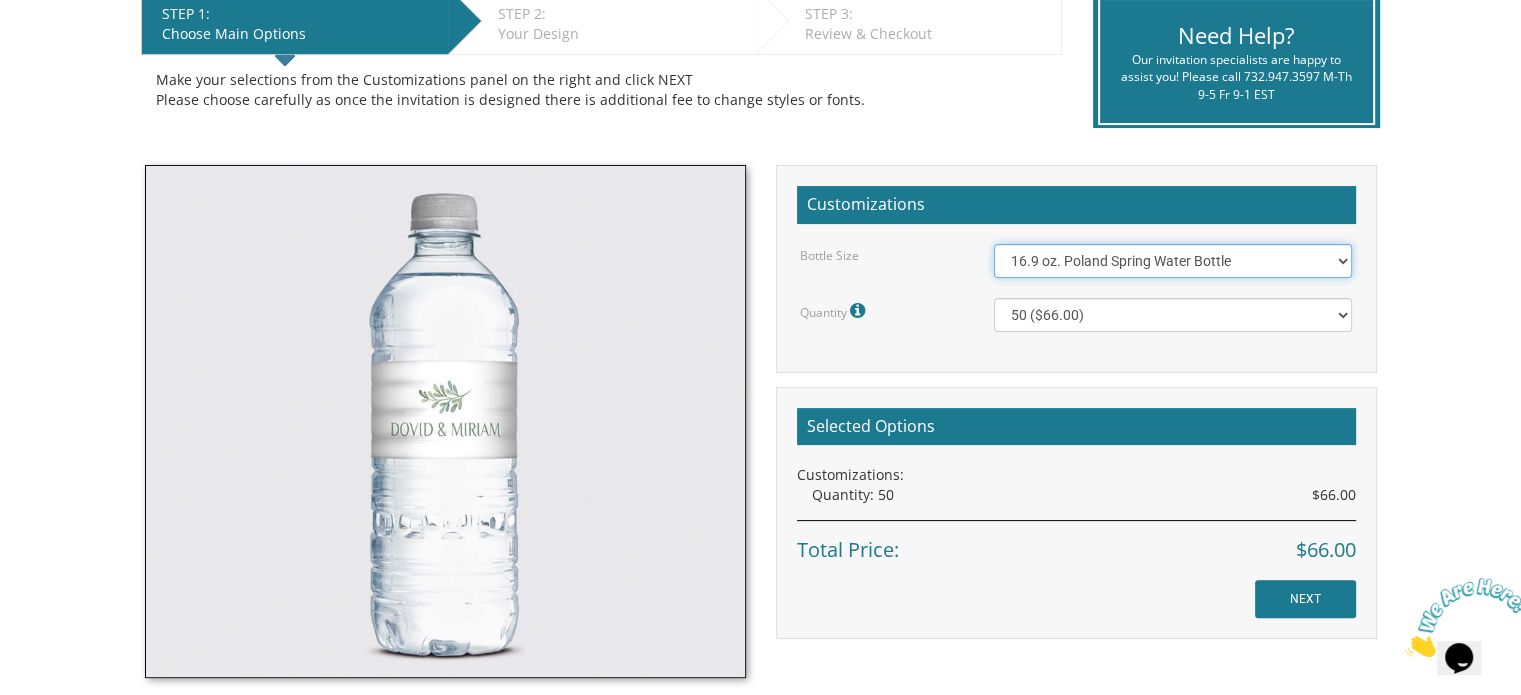click on "16.9 oz. Poland Spring Water Bottle 13.5 oz. Fred Water Bottle" at bounding box center (1173, 261) 